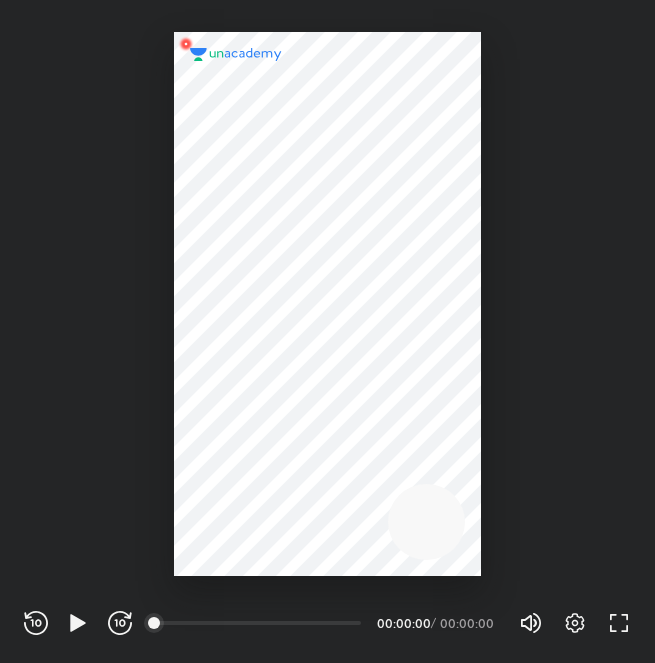scroll, scrollTop: 0, scrollLeft: 0, axis: both 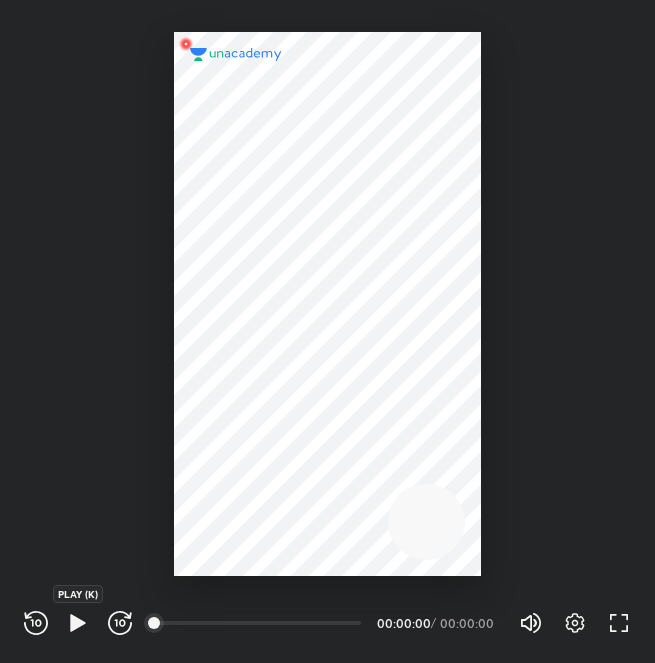 click 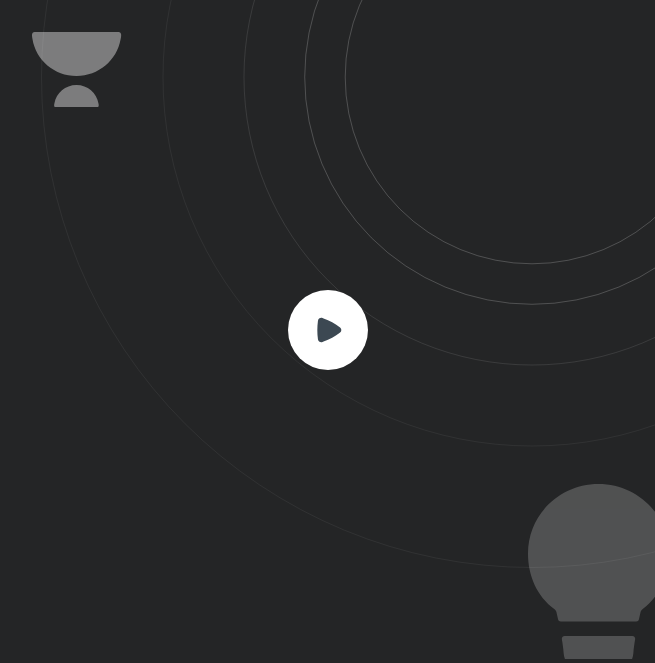 click 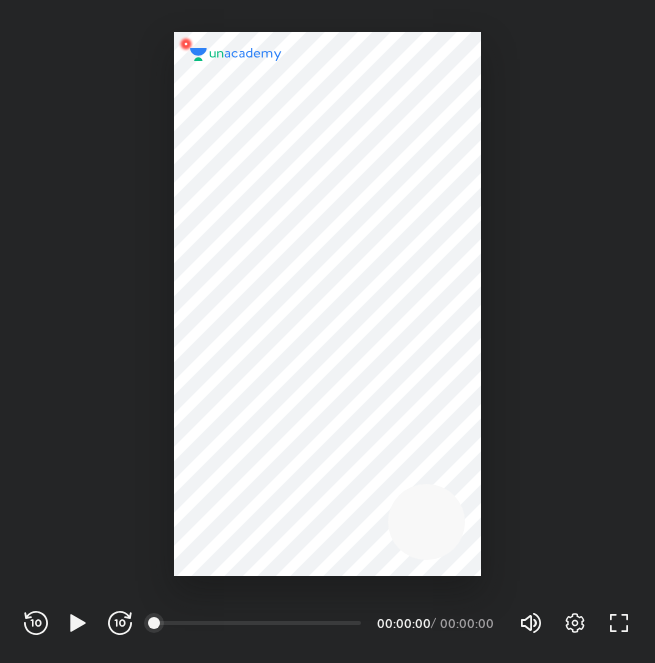 scroll, scrollTop: 99336, scrollLeft: 99344, axis: both 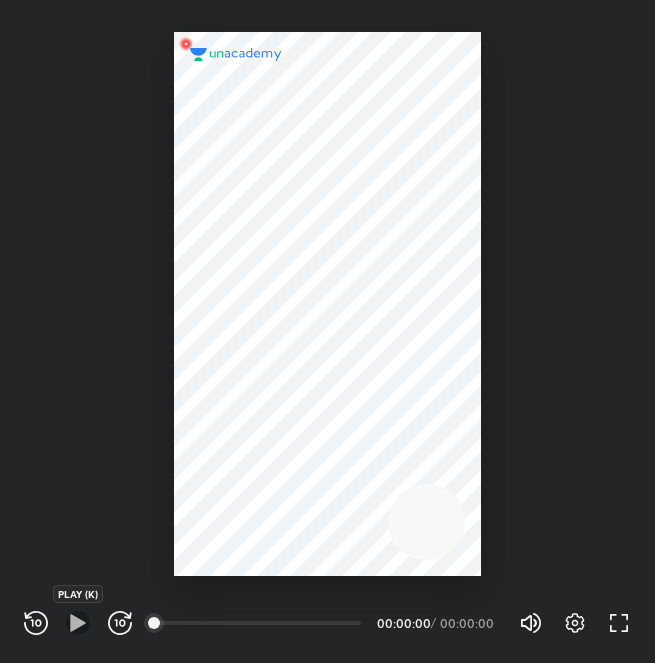 click 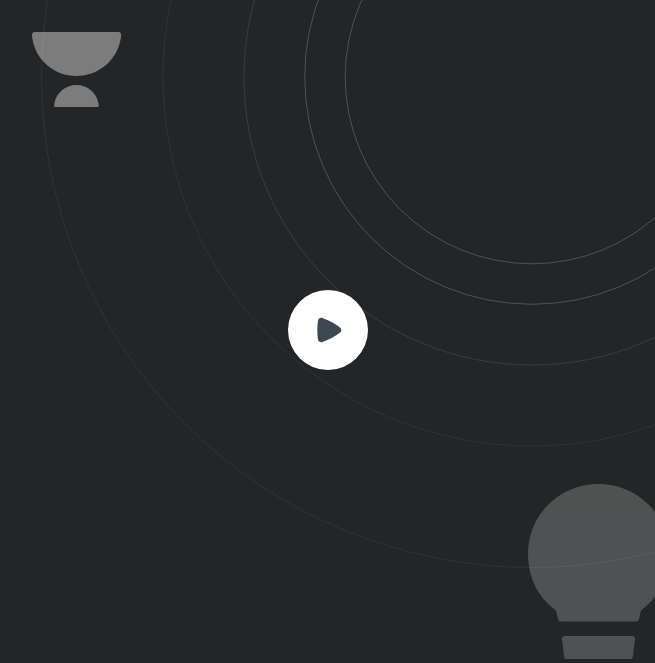 click 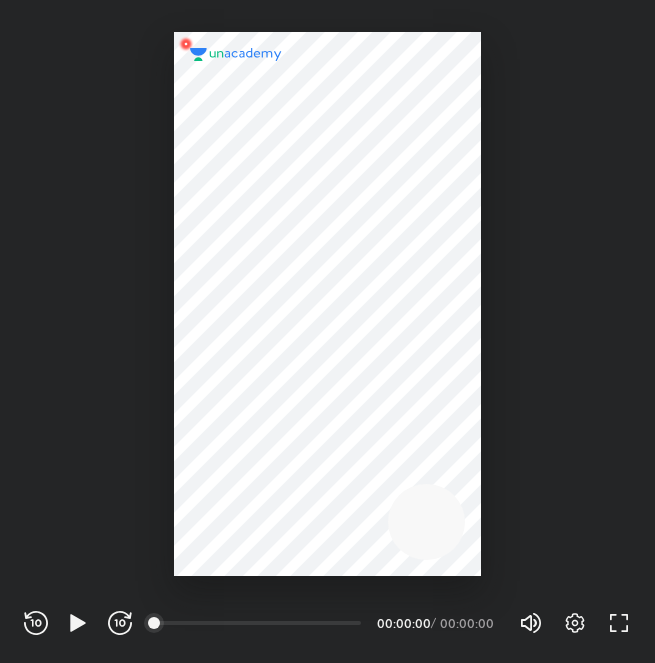 scroll, scrollTop: 99336, scrollLeft: 99344, axis: both 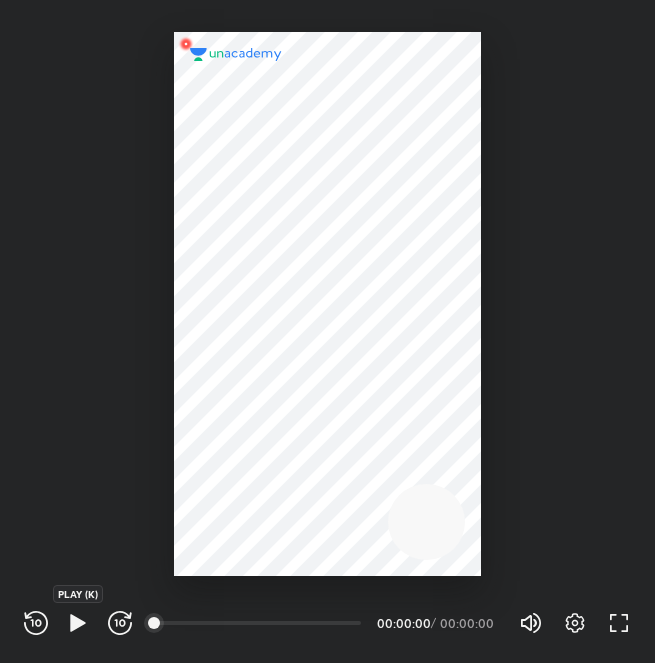 click 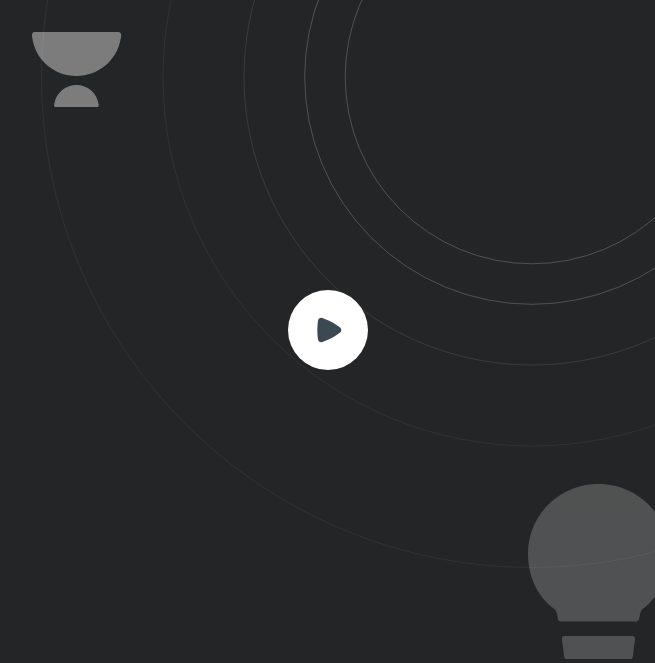 click 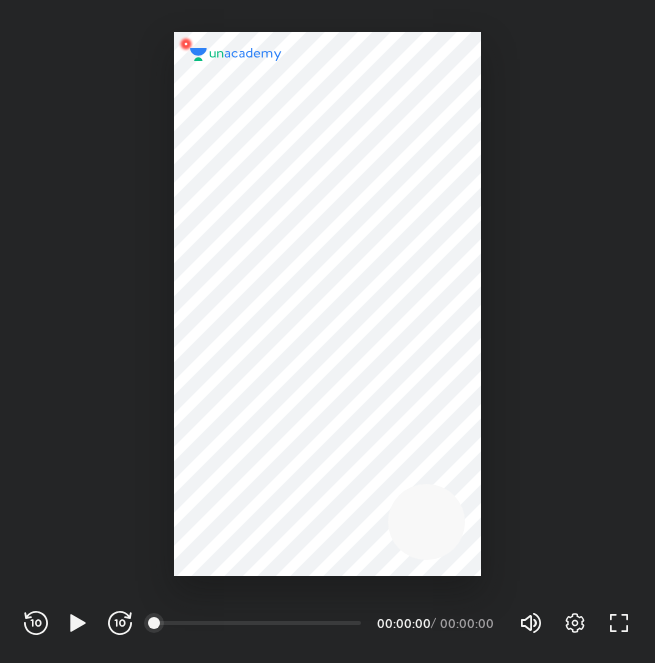 scroll, scrollTop: 99336, scrollLeft: 99344, axis: both 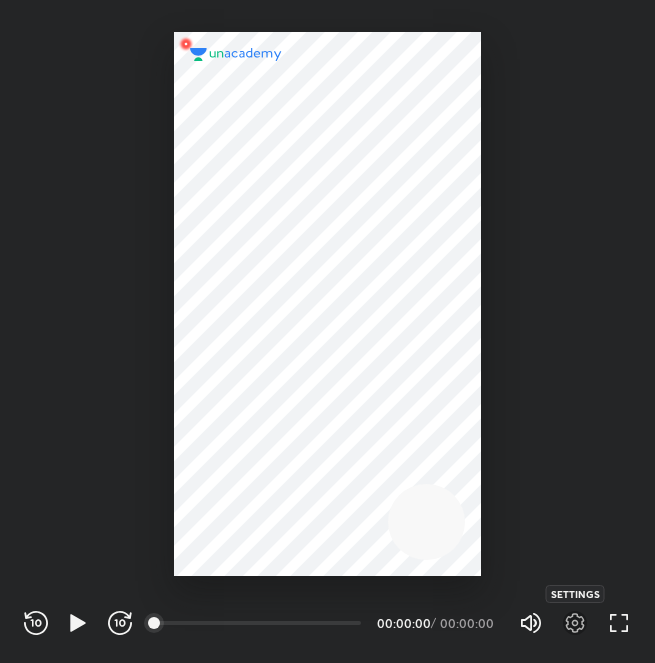 click 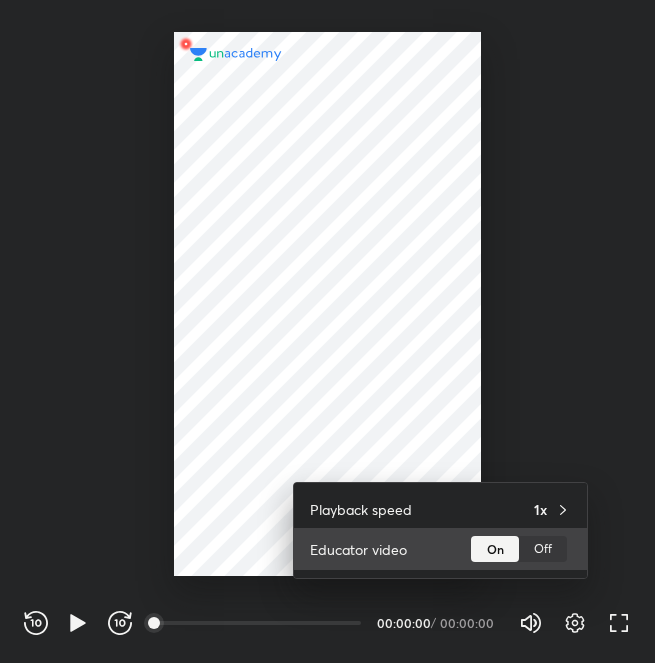 click on "Off" at bounding box center (543, 549) 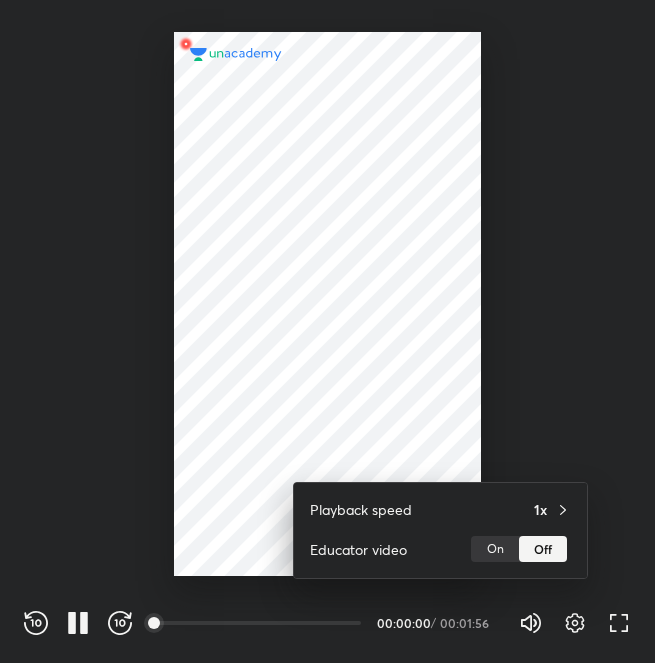 click at bounding box center (327, 331) 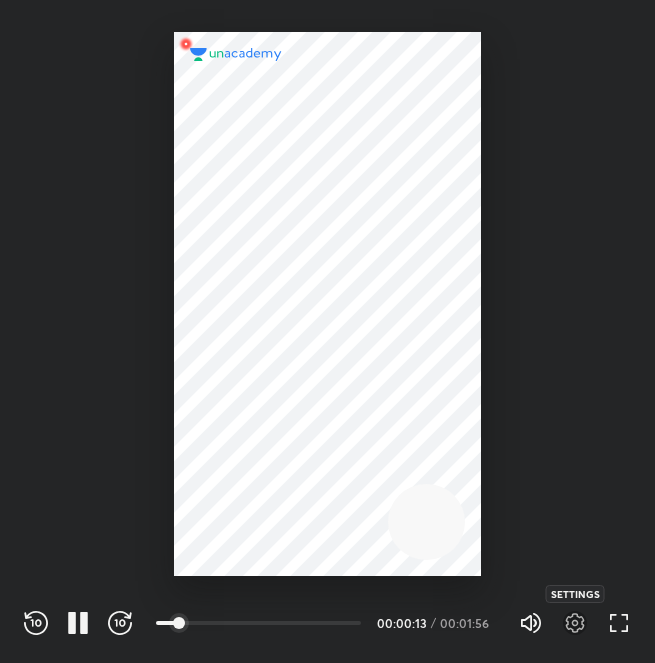 click 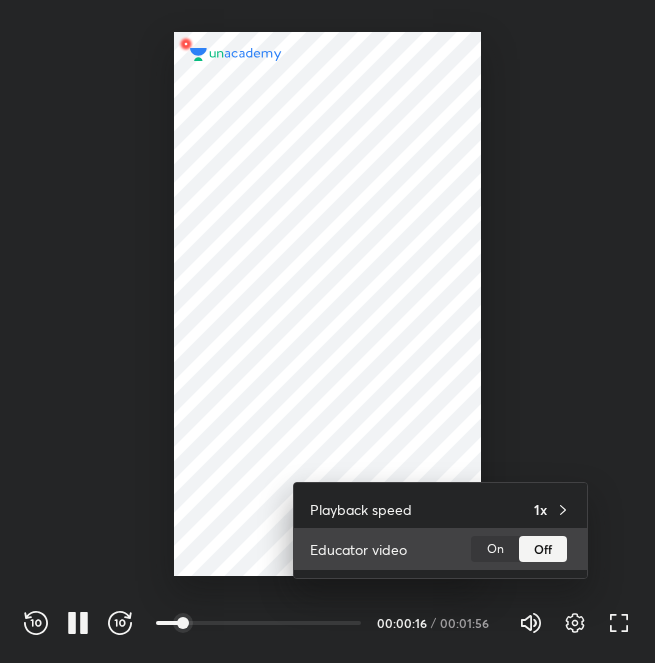 click on "On" at bounding box center (495, 549) 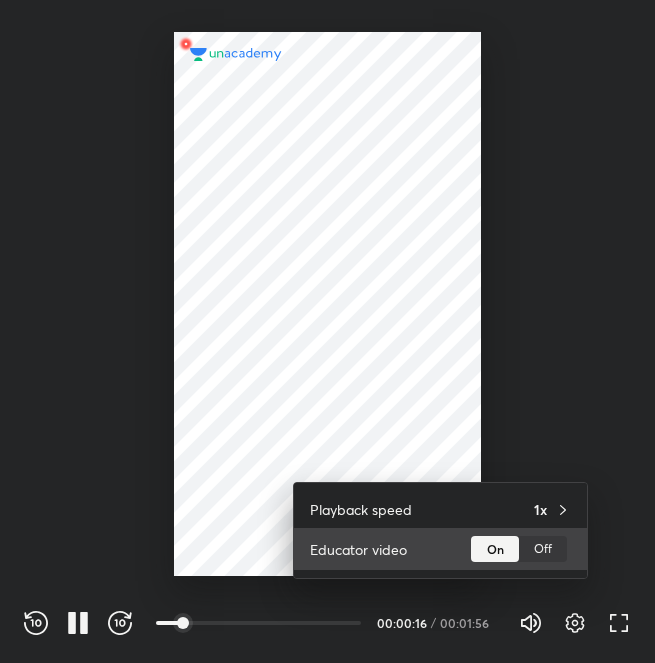 click on "Off" at bounding box center (543, 549) 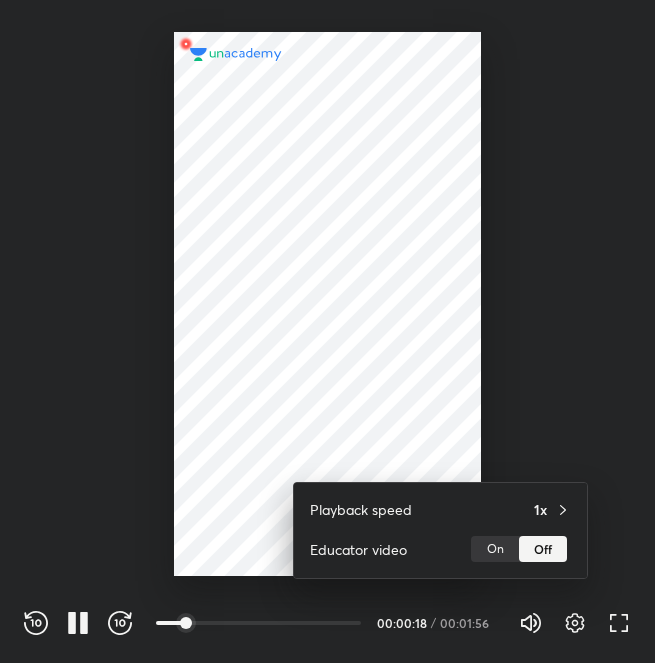 click at bounding box center (327, 331) 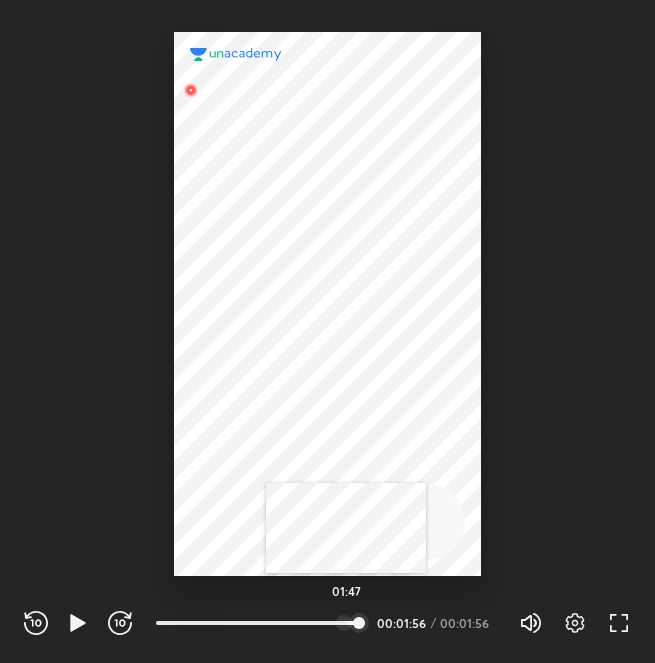 click at bounding box center [344, 623] 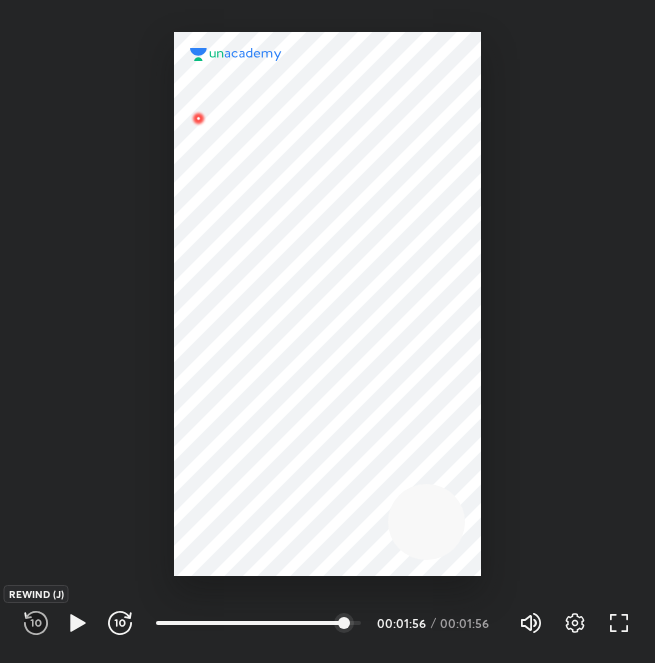 click 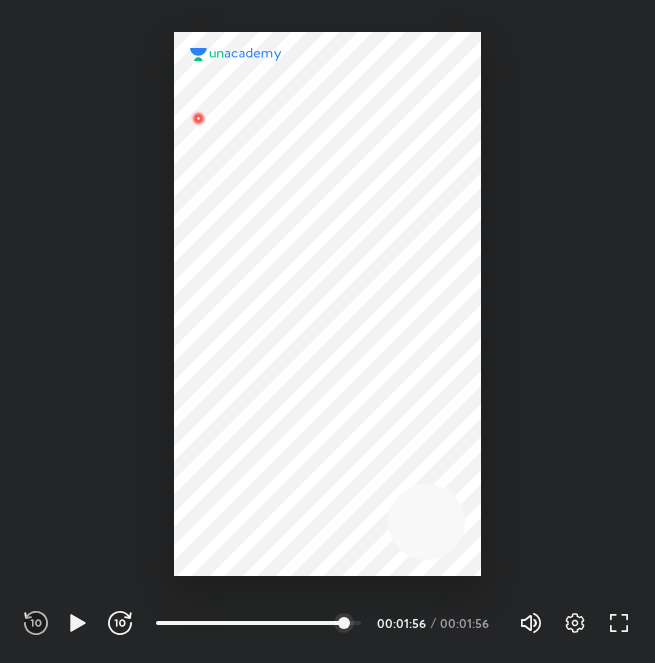click 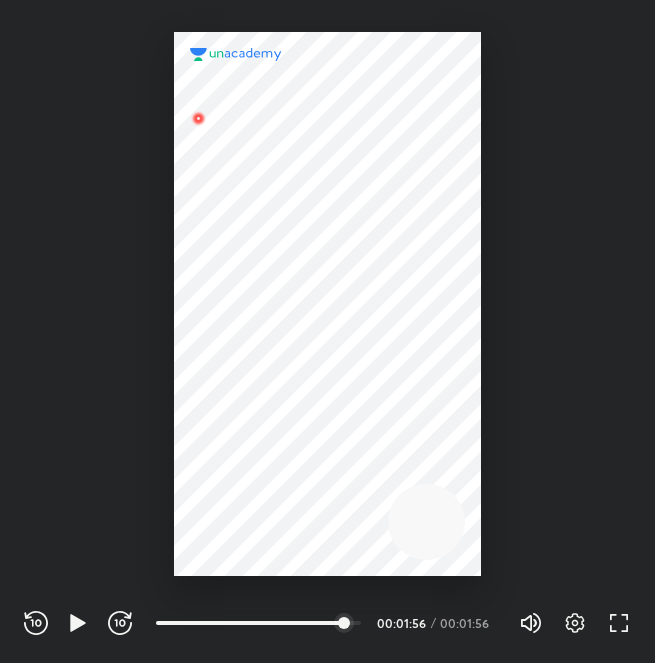 click 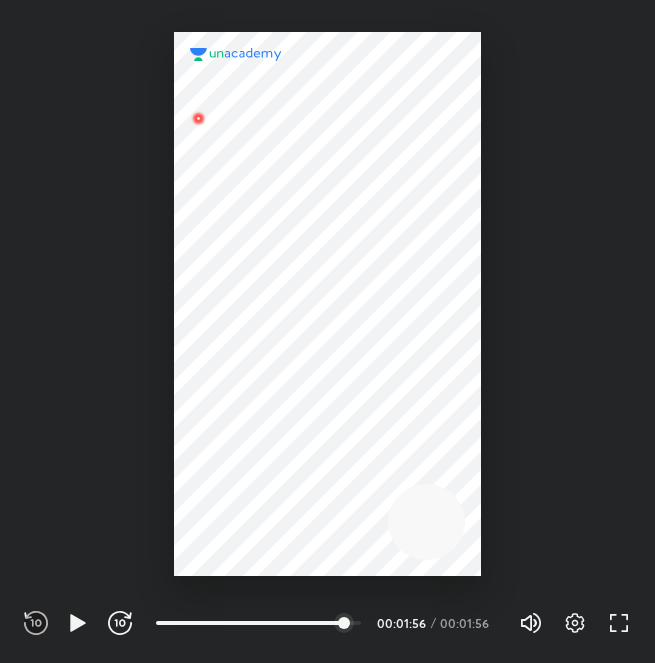 click 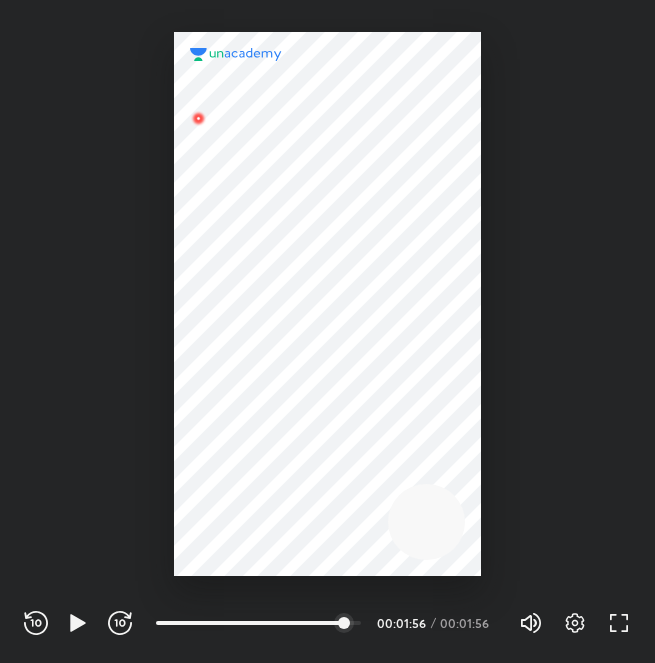 click 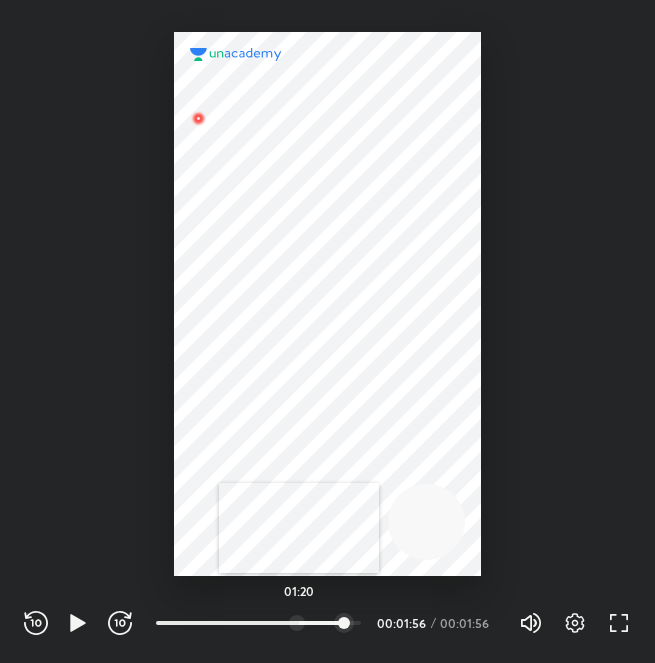 click at bounding box center (297, 623) 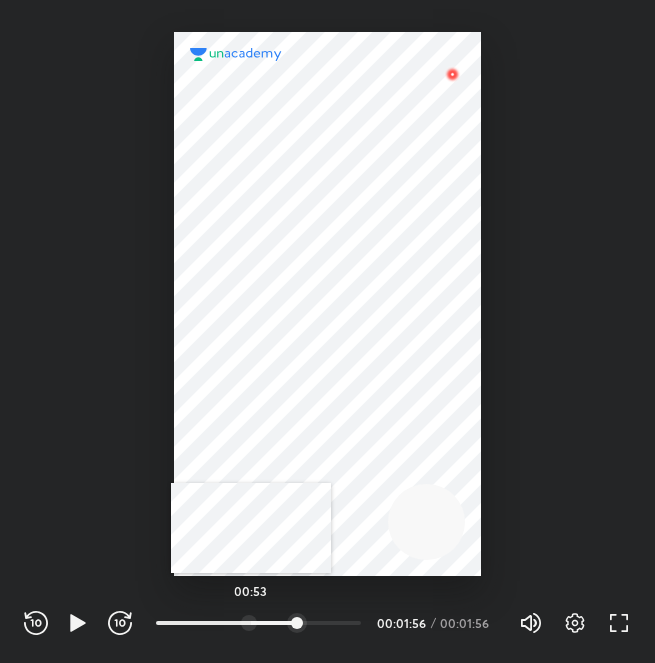 click at bounding box center (249, 623) 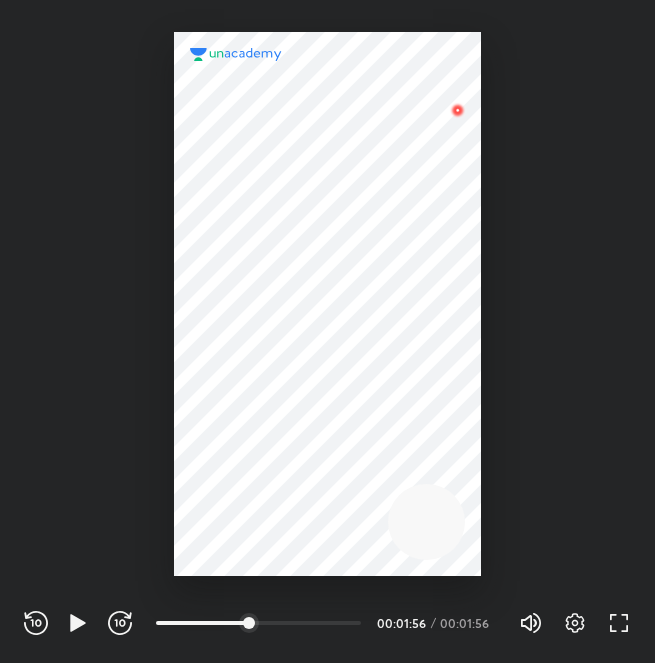 click on "REWIND (J) PLAY (K) FORWARD (L) 00:00 00:00:00 / 00:00:00 Volume (M) 0% Settings FULL SCREEN (F)" at bounding box center [327, 619] 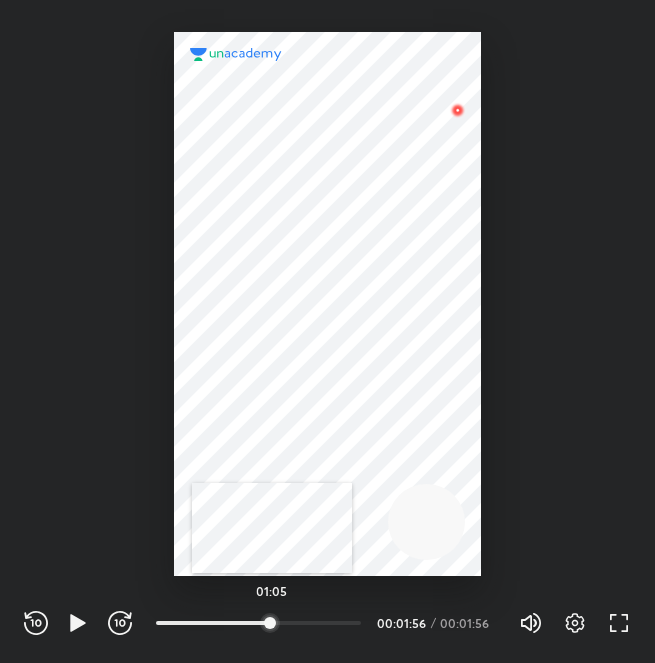 click at bounding box center (270, 623) 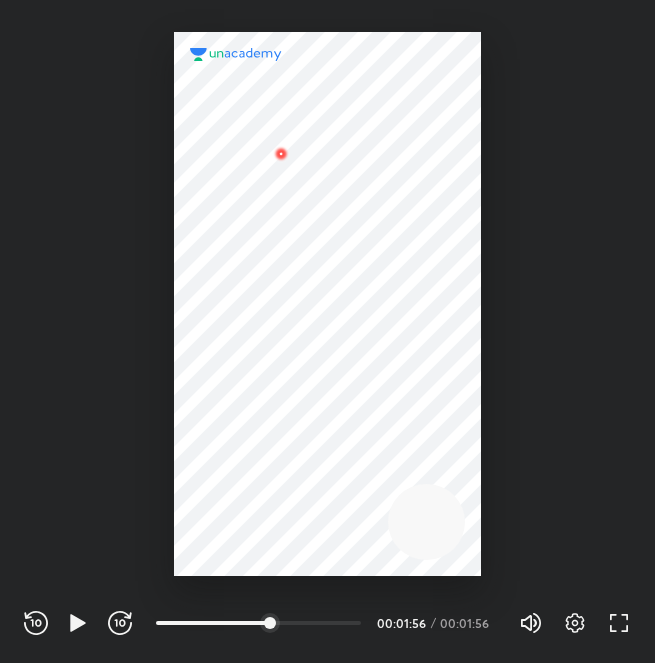 click at bounding box center [327, 304] 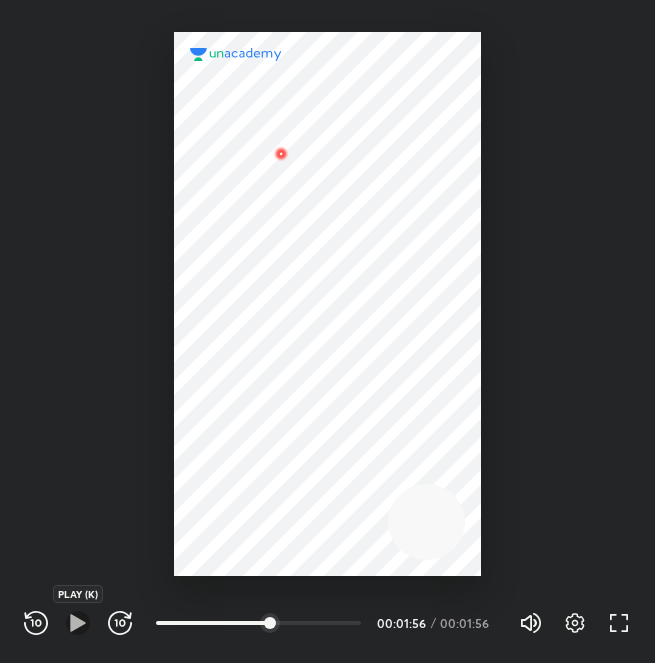 click 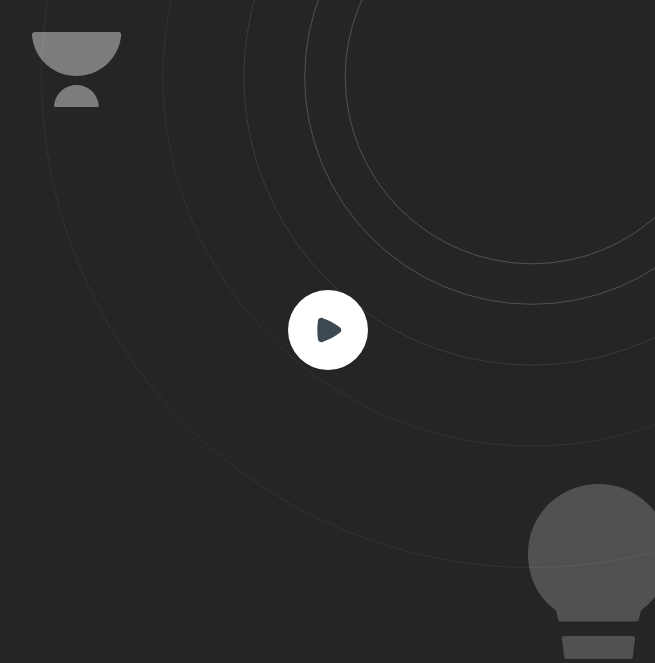 click 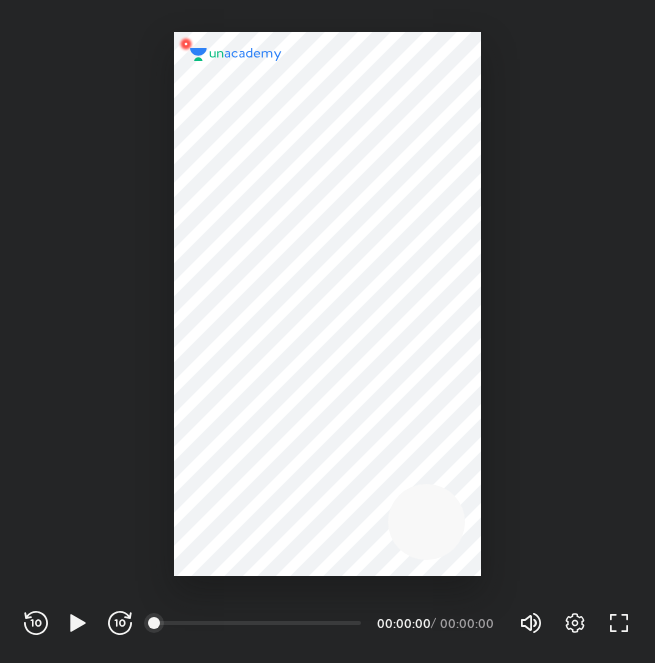 scroll, scrollTop: 99336, scrollLeft: 99344, axis: both 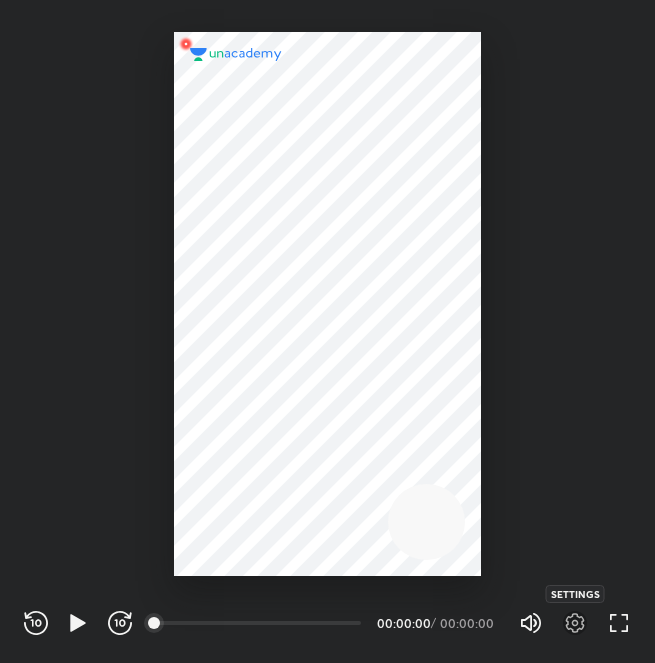 click 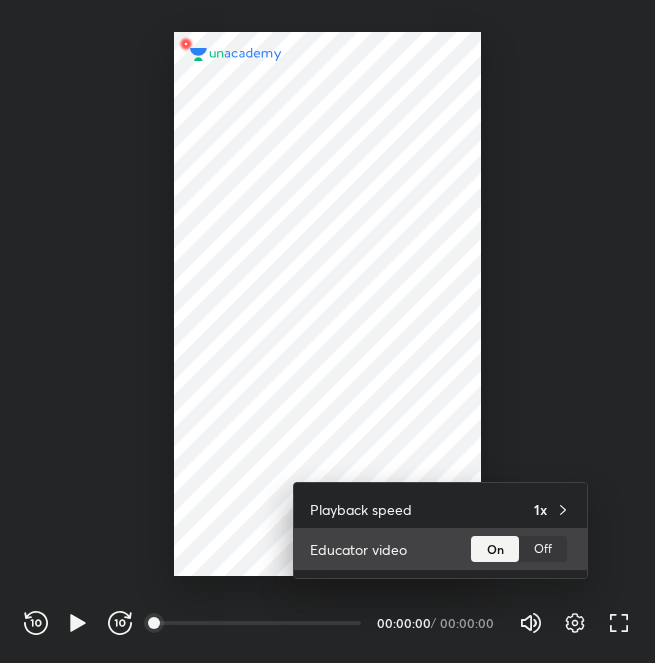 click on "Off" at bounding box center [543, 549] 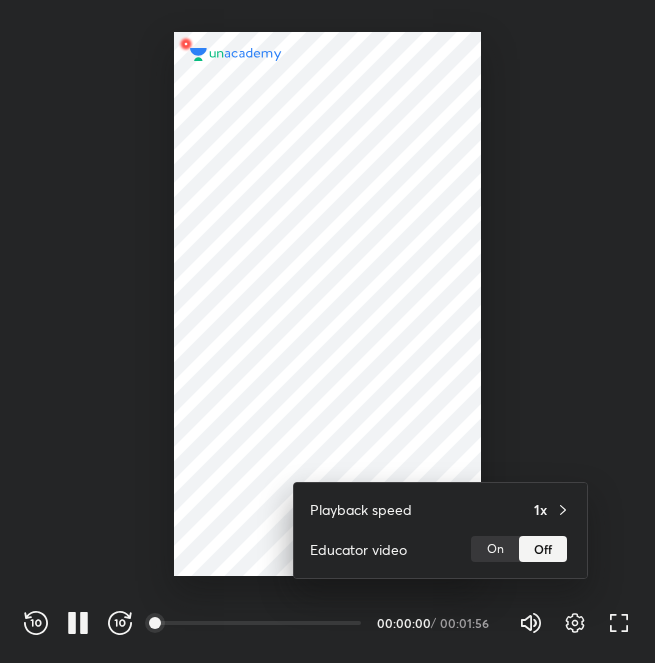 click at bounding box center [327, 331] 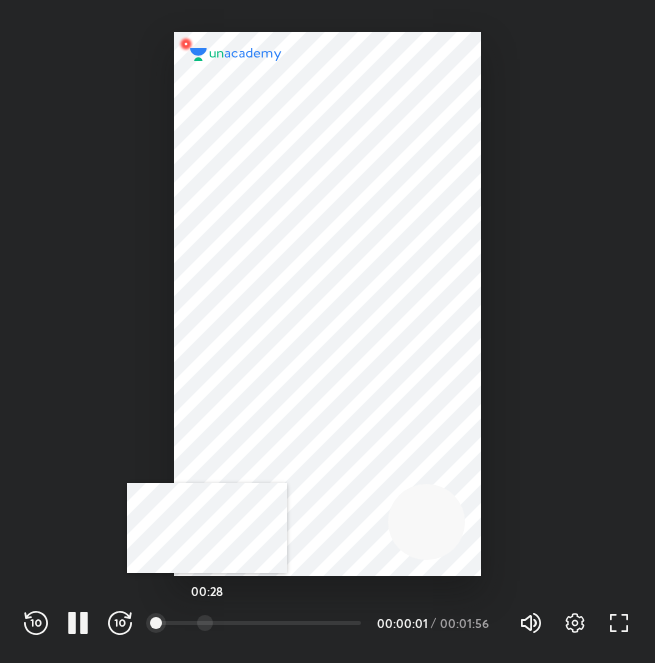 click at bounding box center [205, 623] 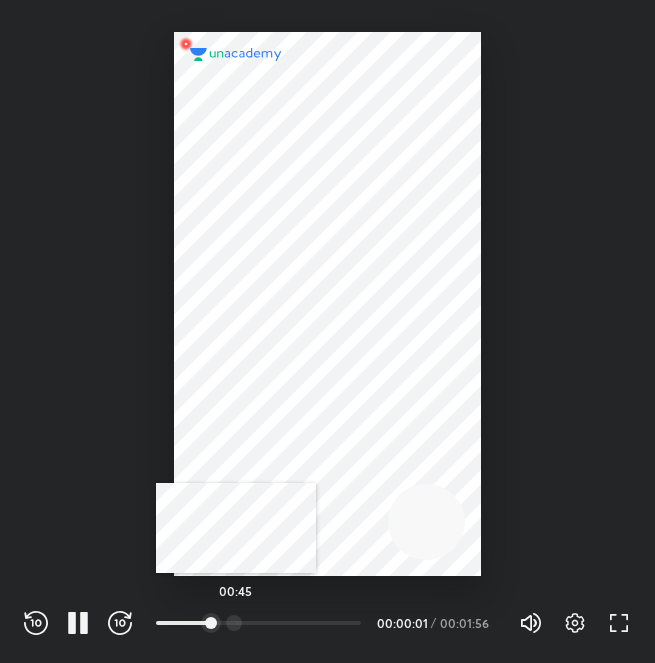 click at bounding box center [234, 623] 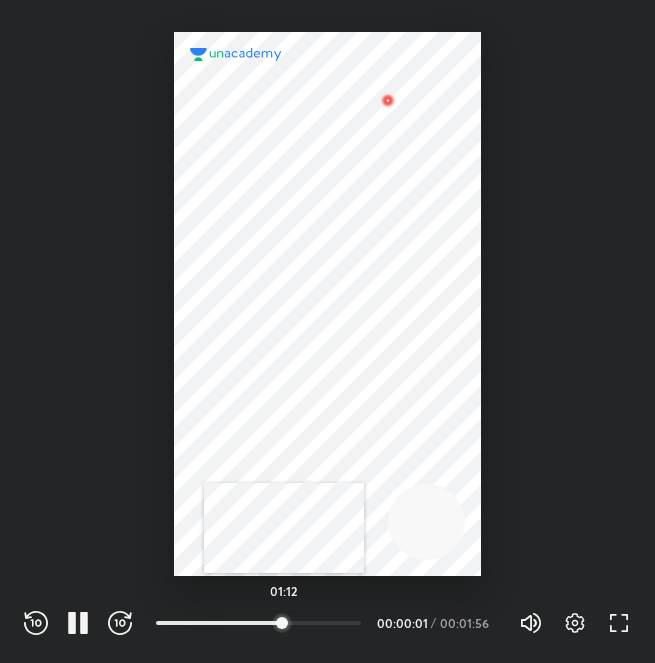 click at bounding box center (282, 623) 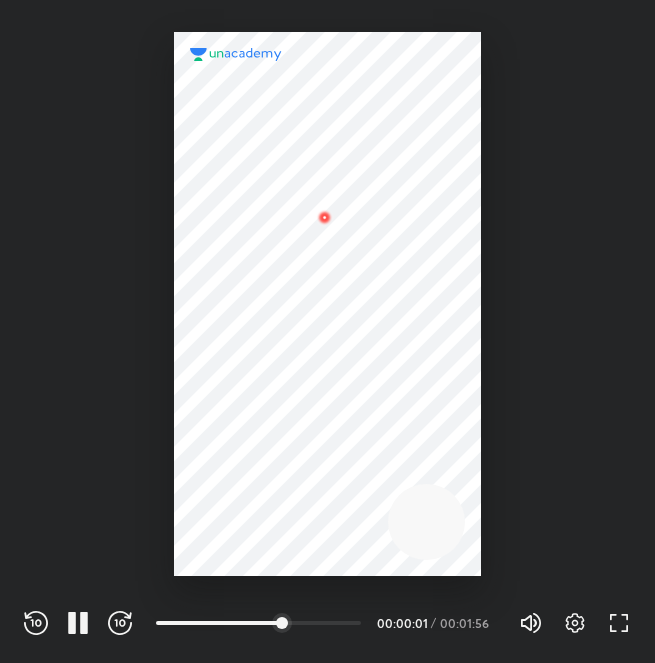 click at bounding box center [327, 304] 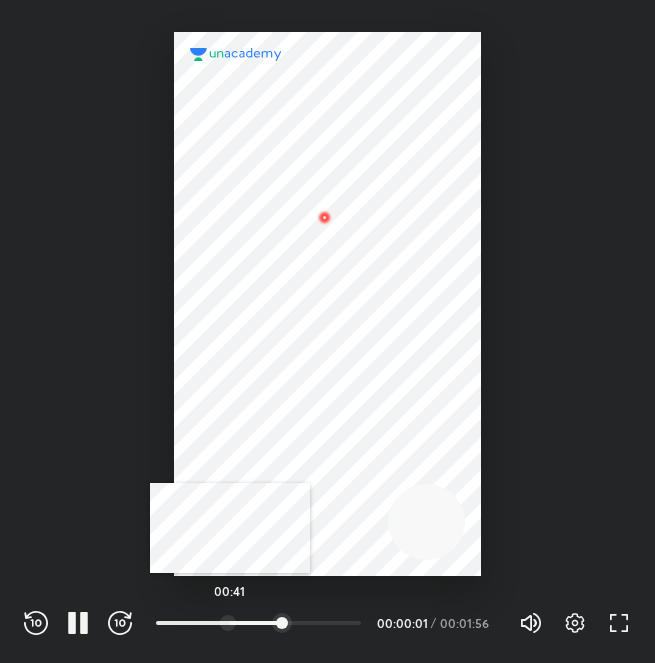 click at bounding box center (228, 623) 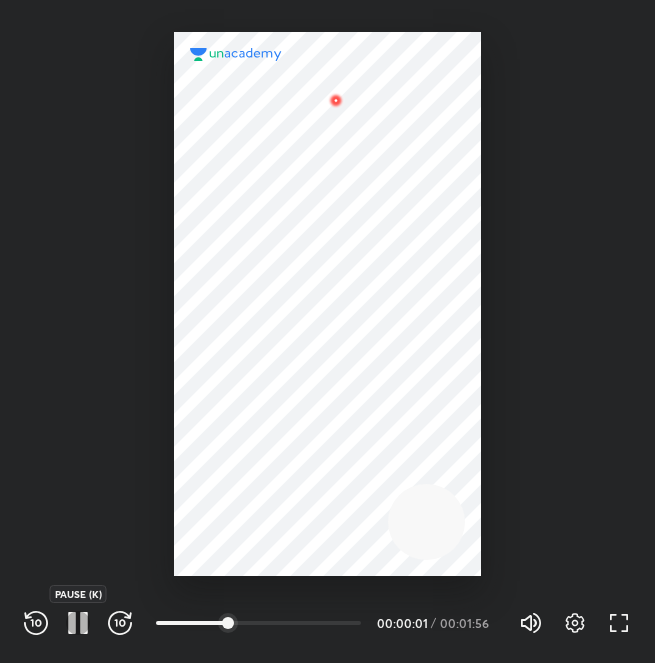 click 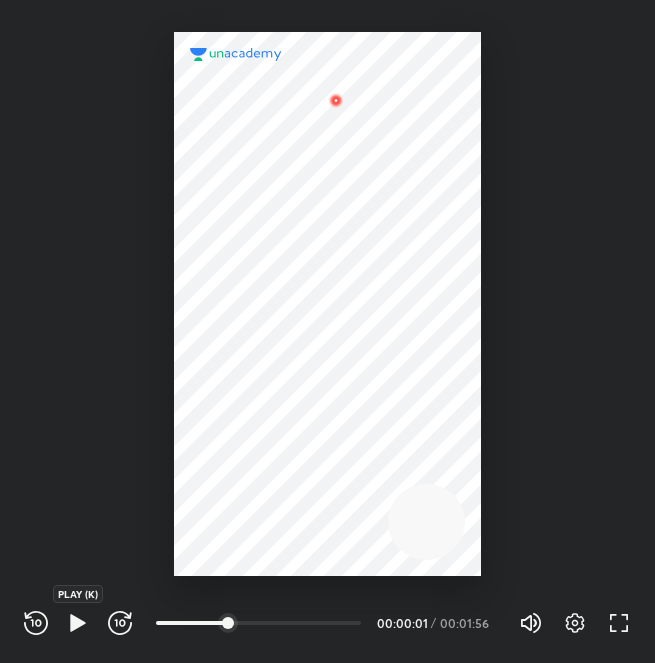 click 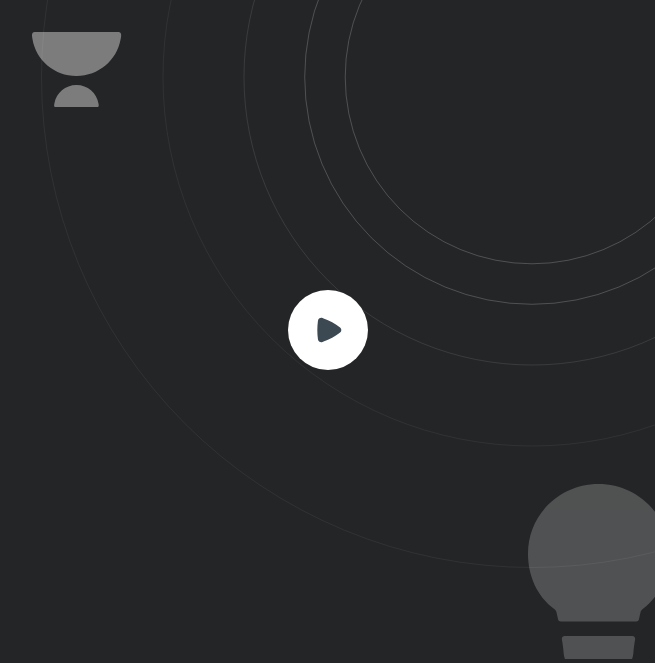 click 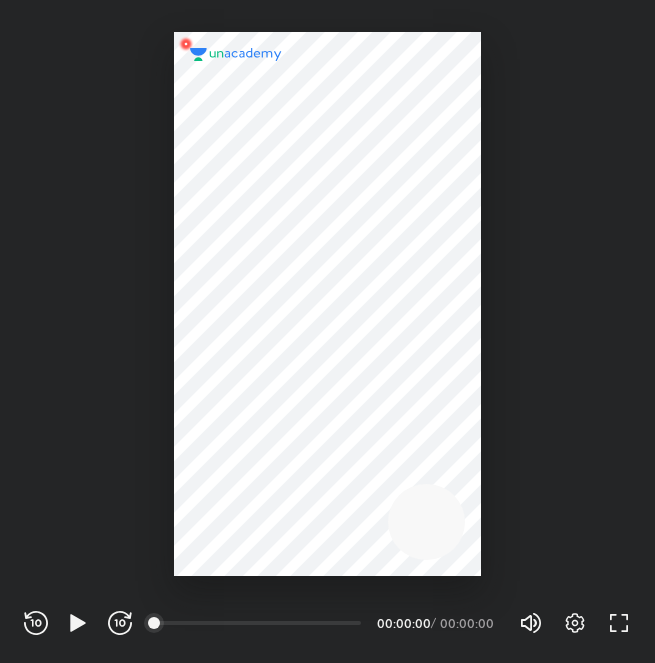 scroll, scrollTop: 99336, scrollLeft: 99344, axis: both 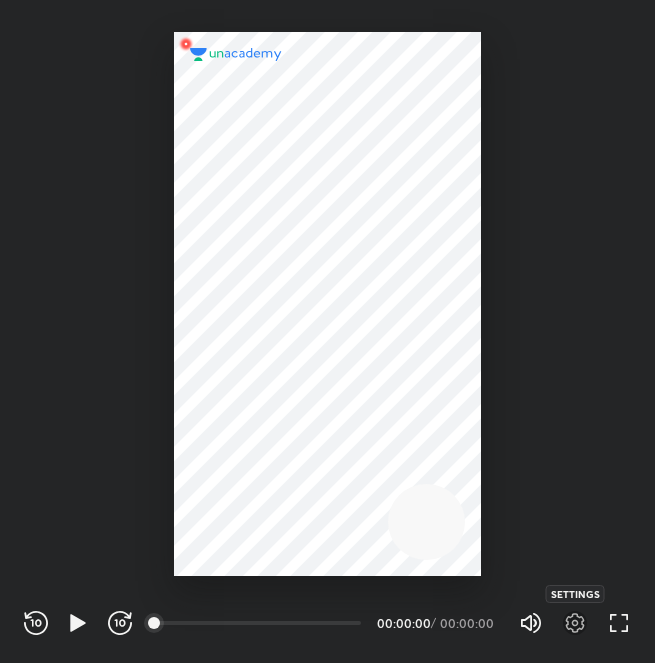 click 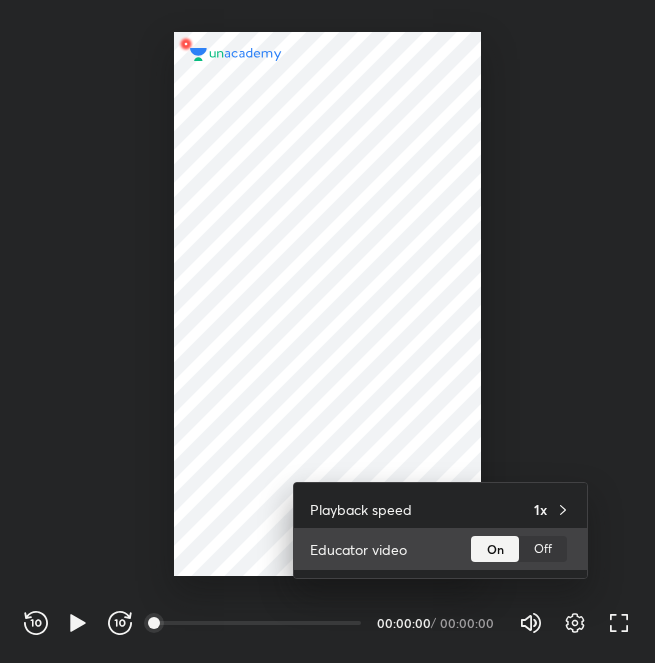 click on "Off" at bounding box center [543, 549] 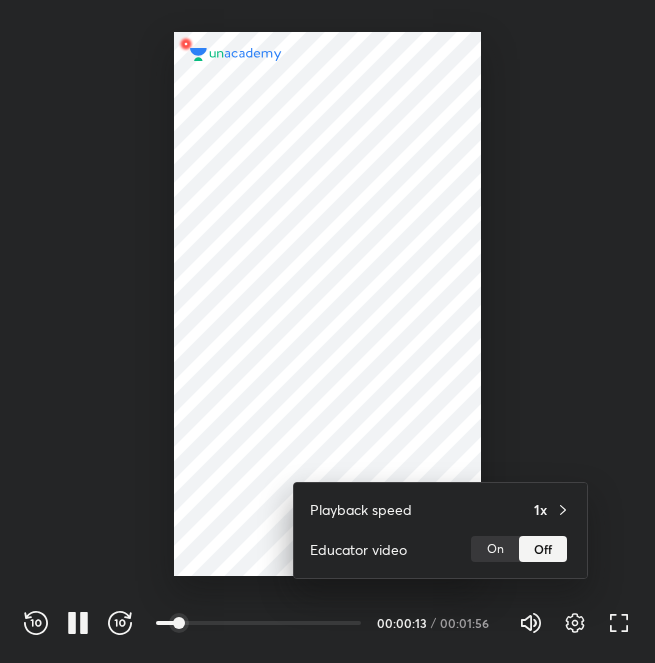 click at bounding box center (327, 331) 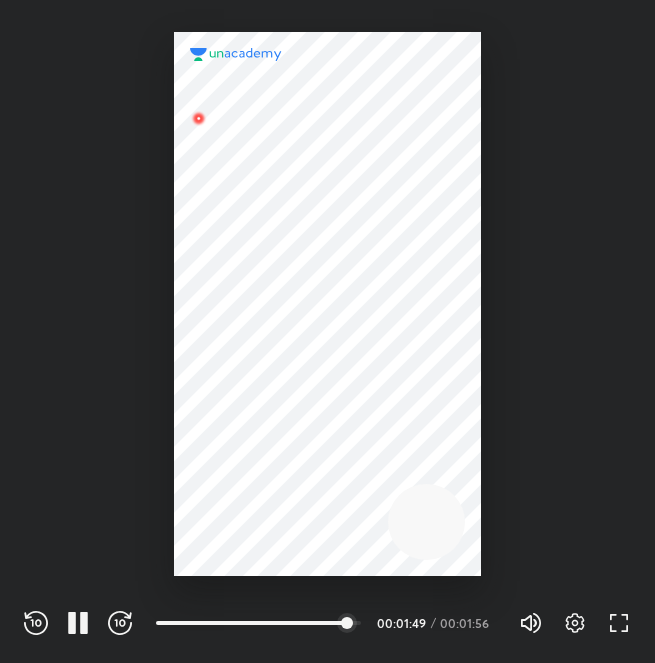 click on "REWIND (J) PAUSE (K) FORWARD (L) 00:00 00:00:00 / 00:00:00 Volume (M) 0% Settings FULL SCREEN (F)" at bounding box center [327, 623] 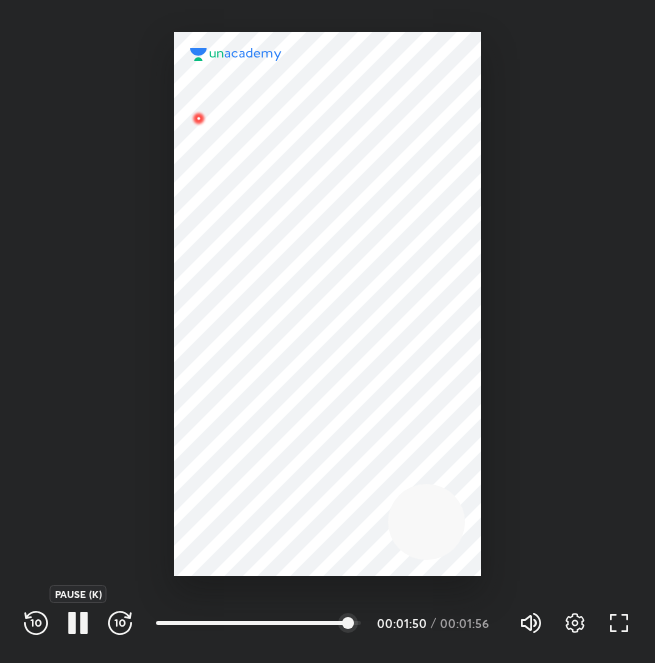 click 